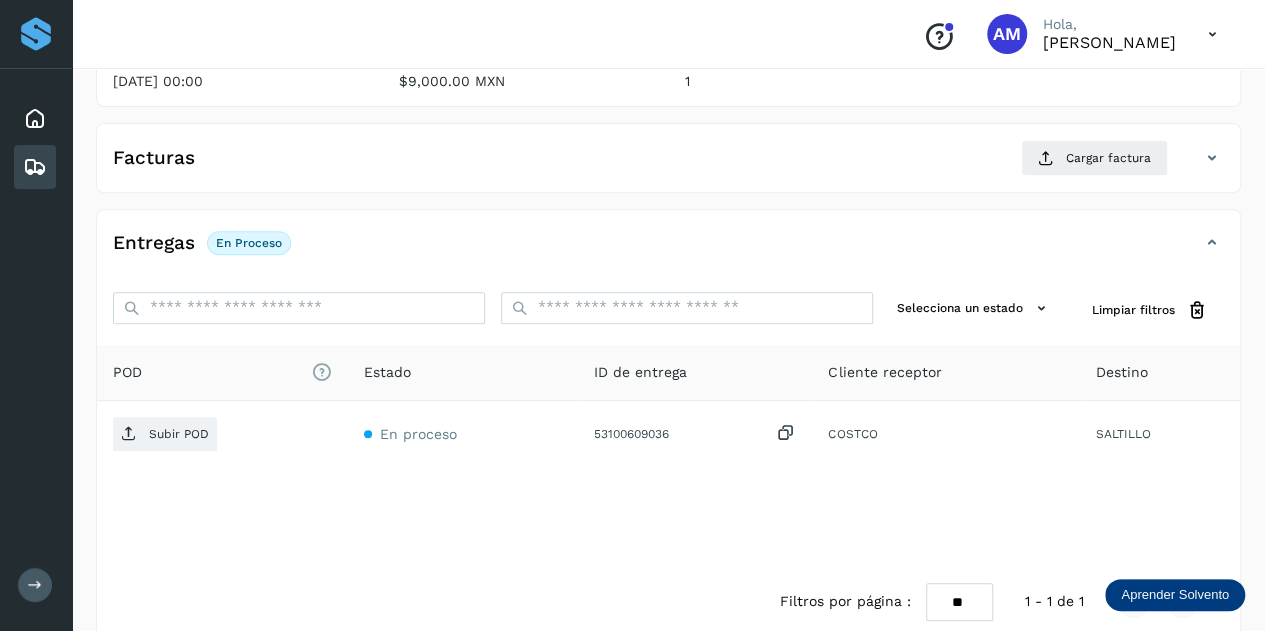 scroll, scrollTop: 0, scrollLeft: 0, axis: both 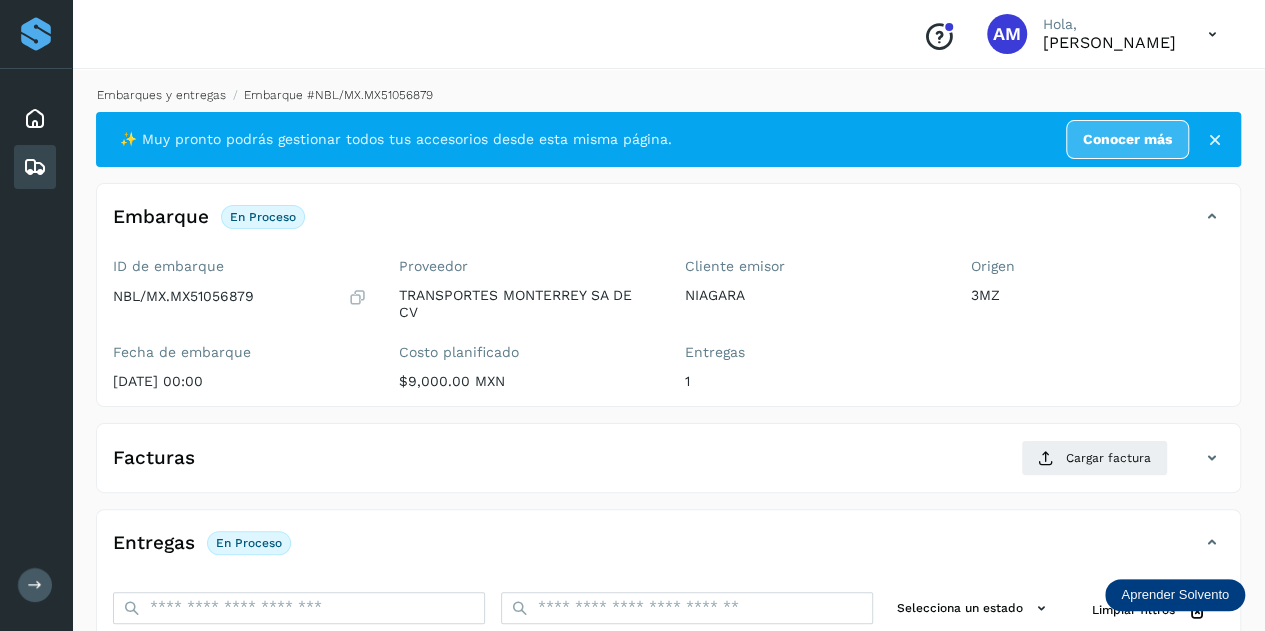 click on "Embarques y entregas" at bounding box center (161, 95) 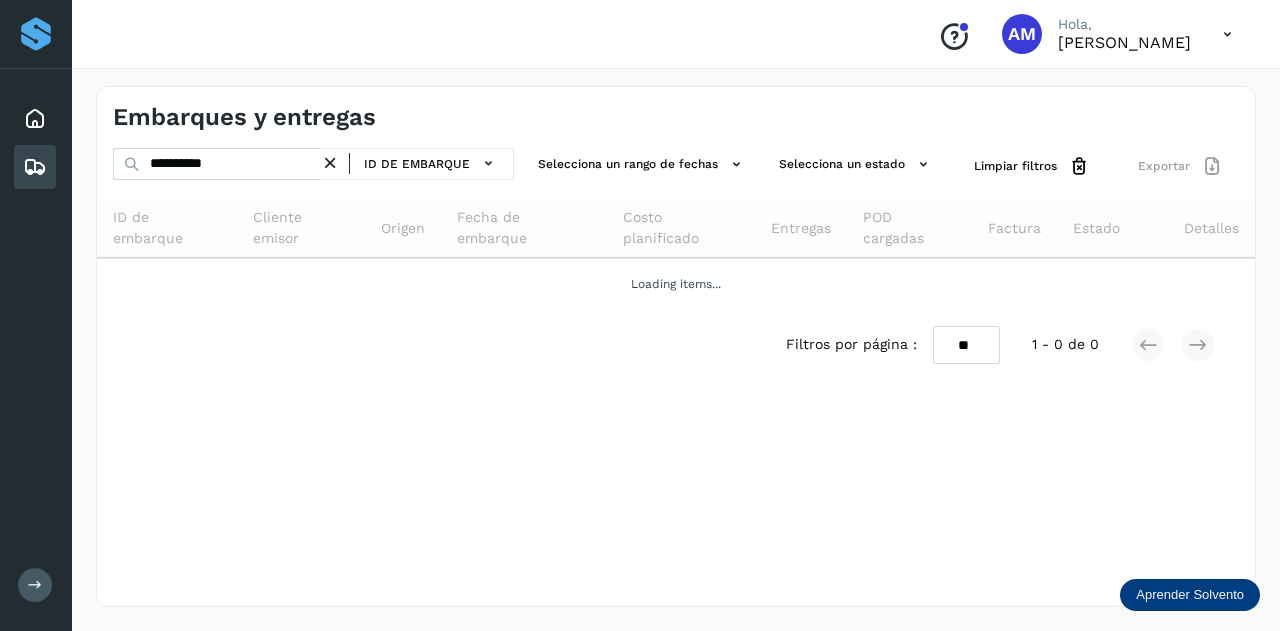click at bounding box center (330, 163) 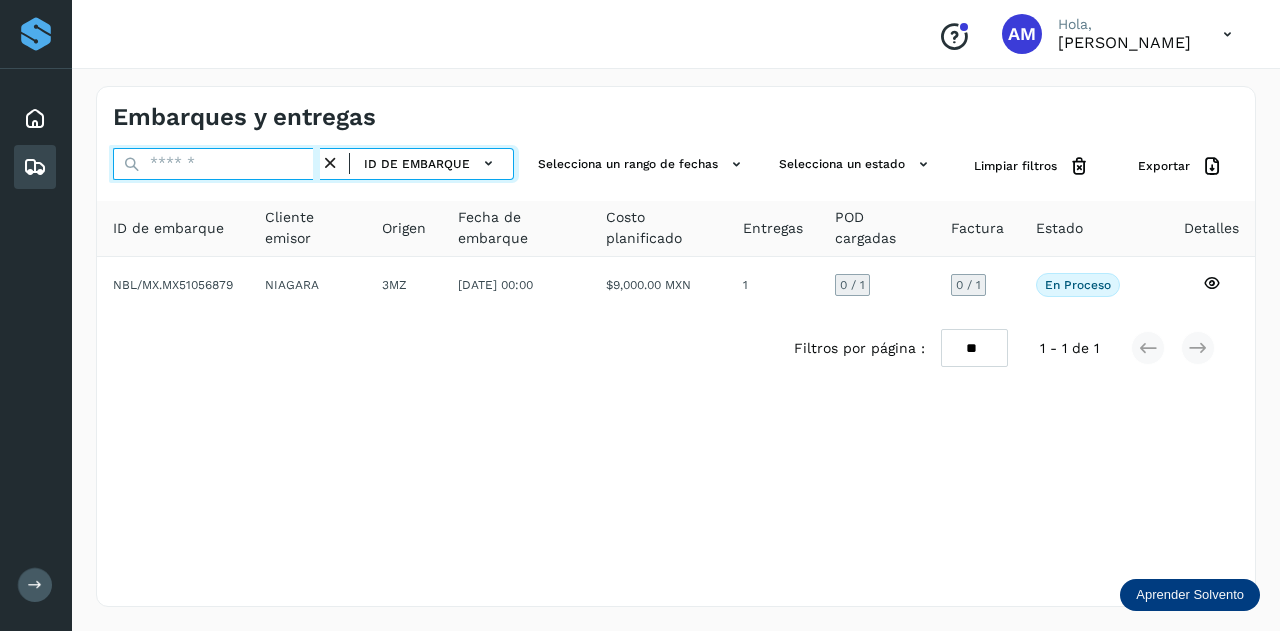 click at bounding box center [216, 164] 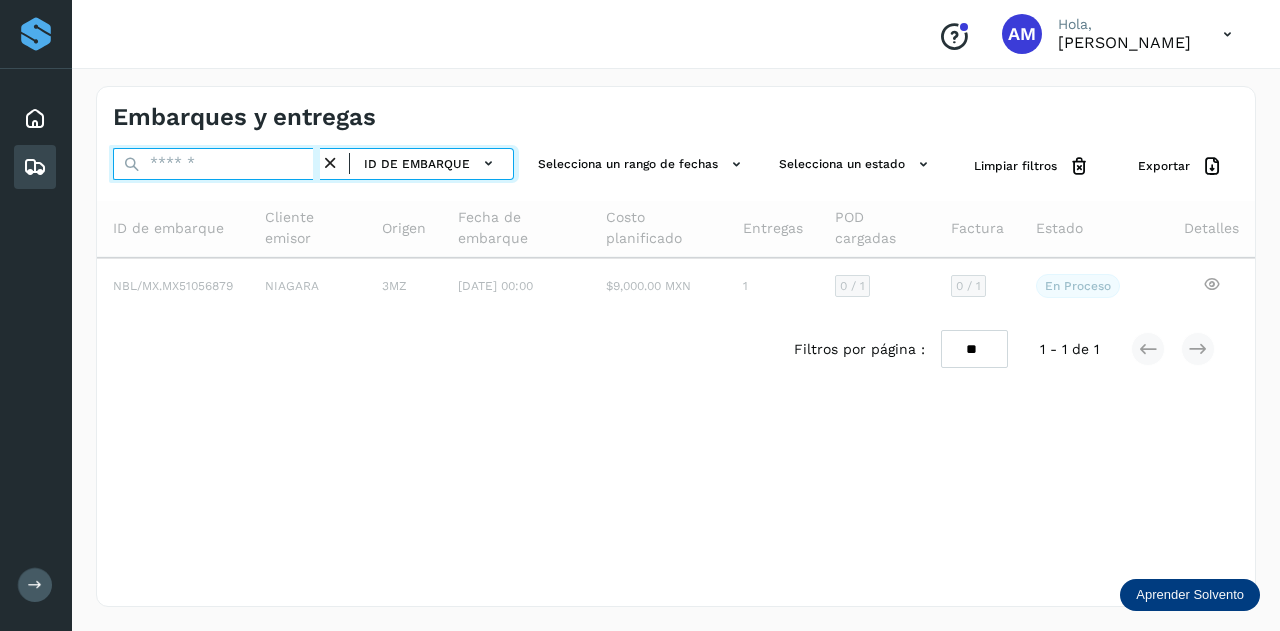 paste on "**********" 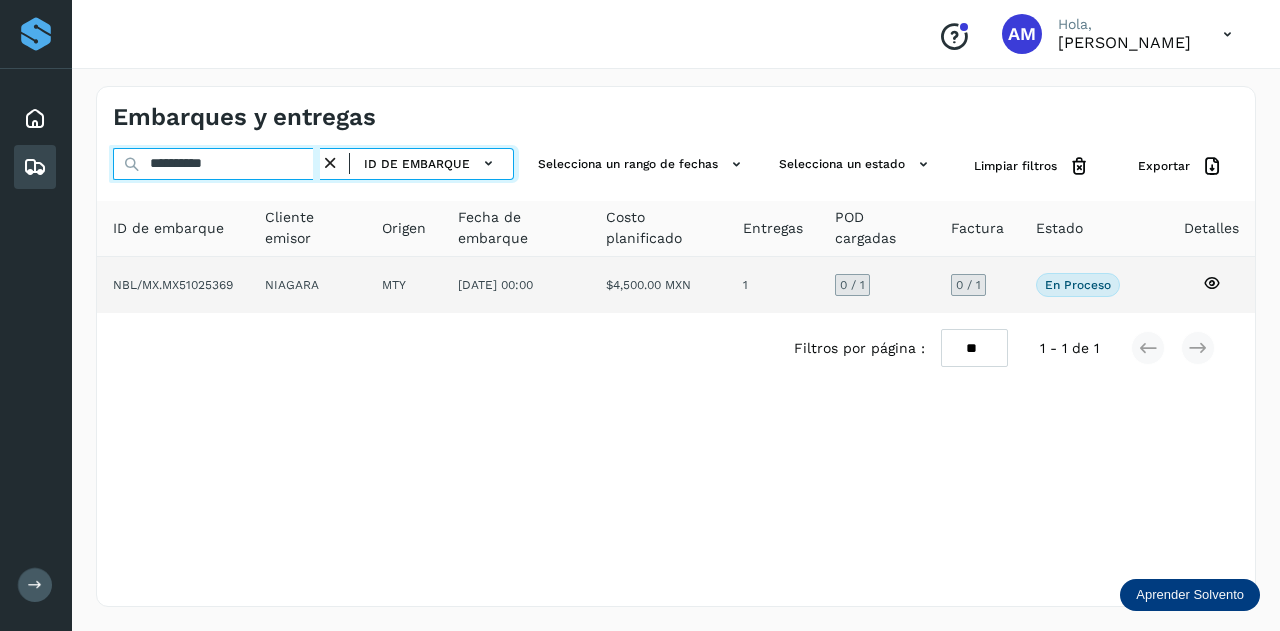 type on "**********" 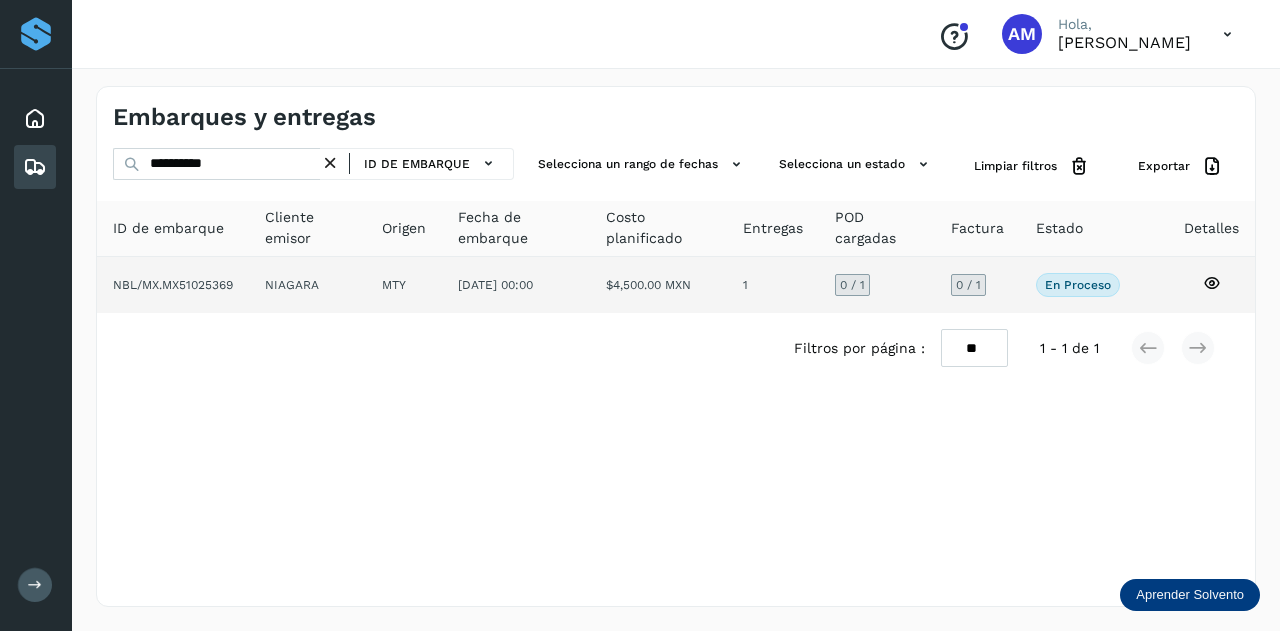 click on "NIAGARA" 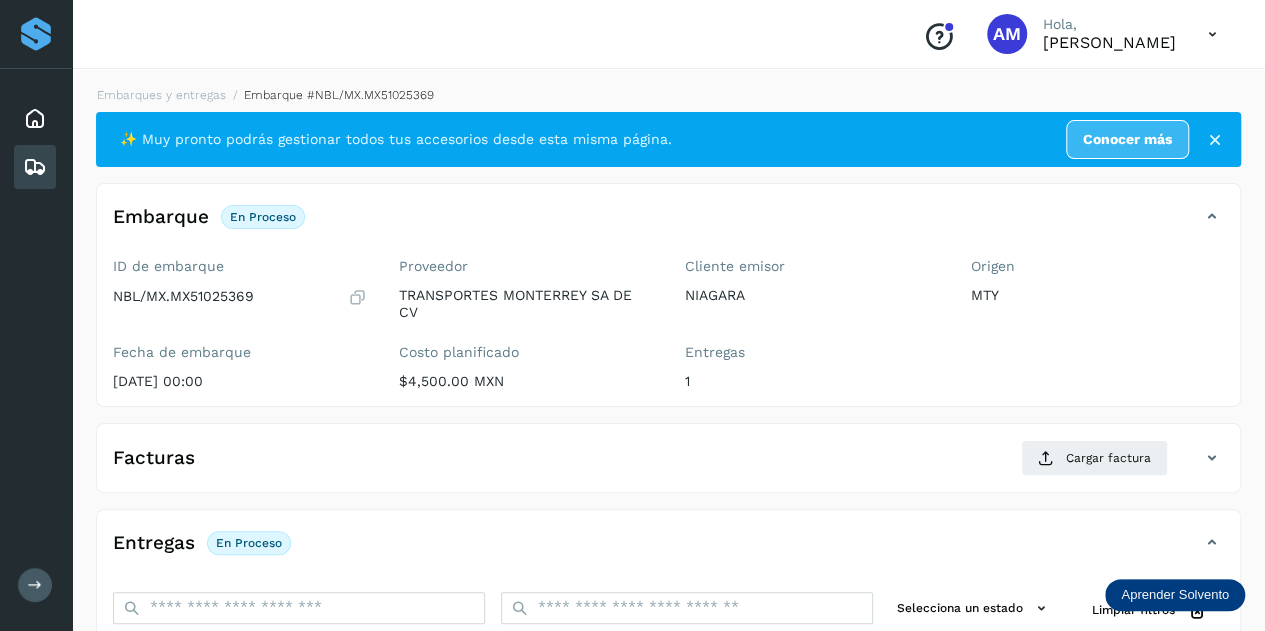 scroll, scrollTop: 200, scrollLeft: 0, axis: vertical 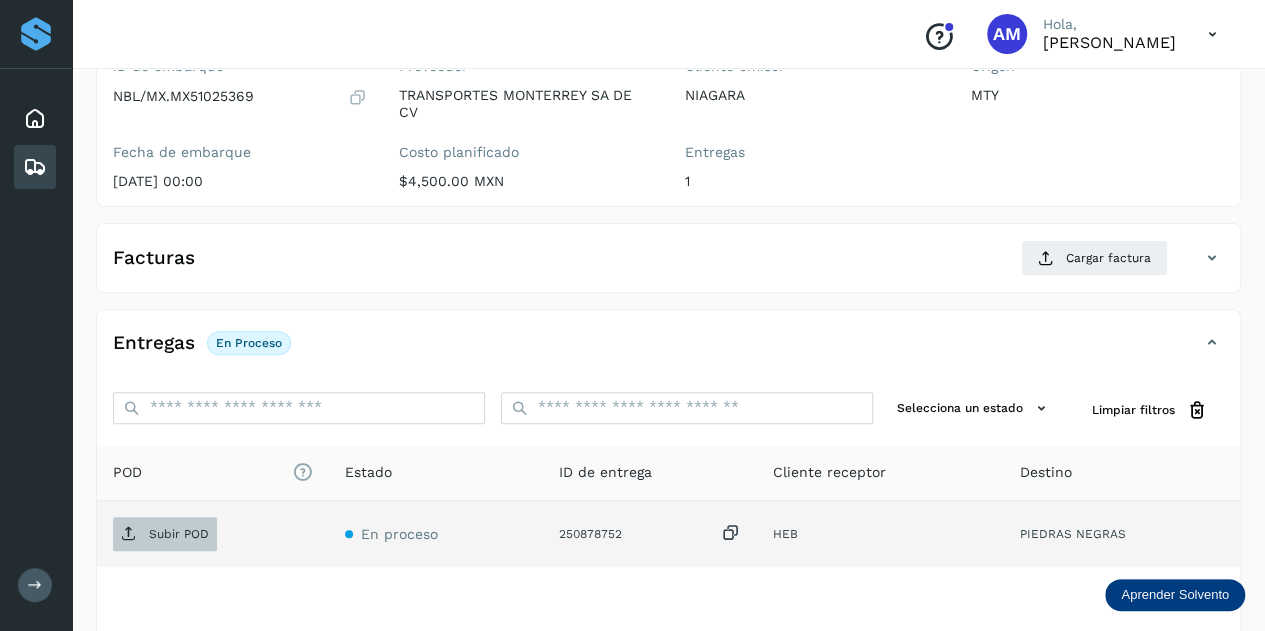 click on "Subir POD" at bounding box center [179, 534] 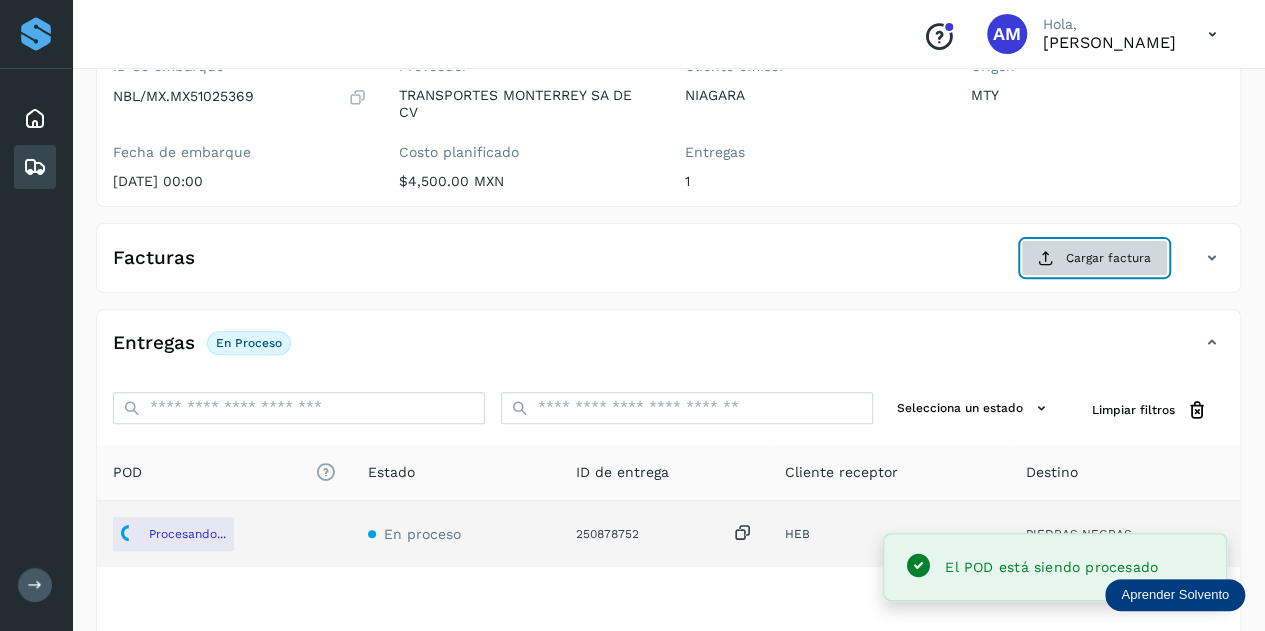 click on "Cargar factura" 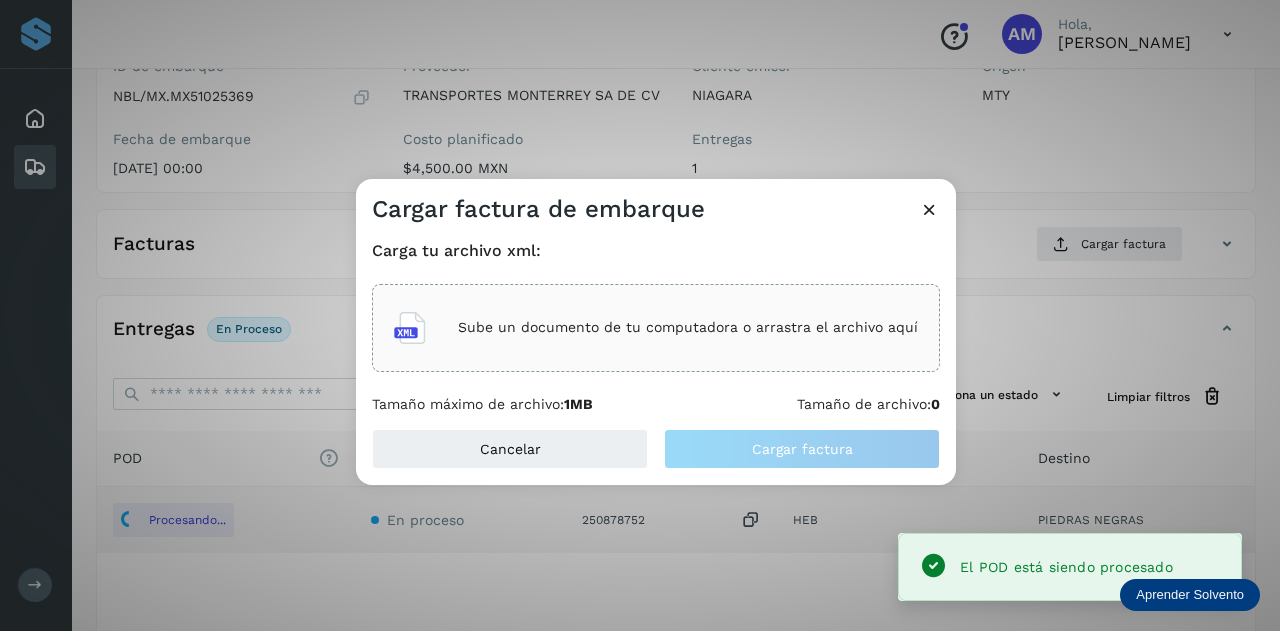 click on "Sube un documento de tu computadora o arrastra el archivo aquí" 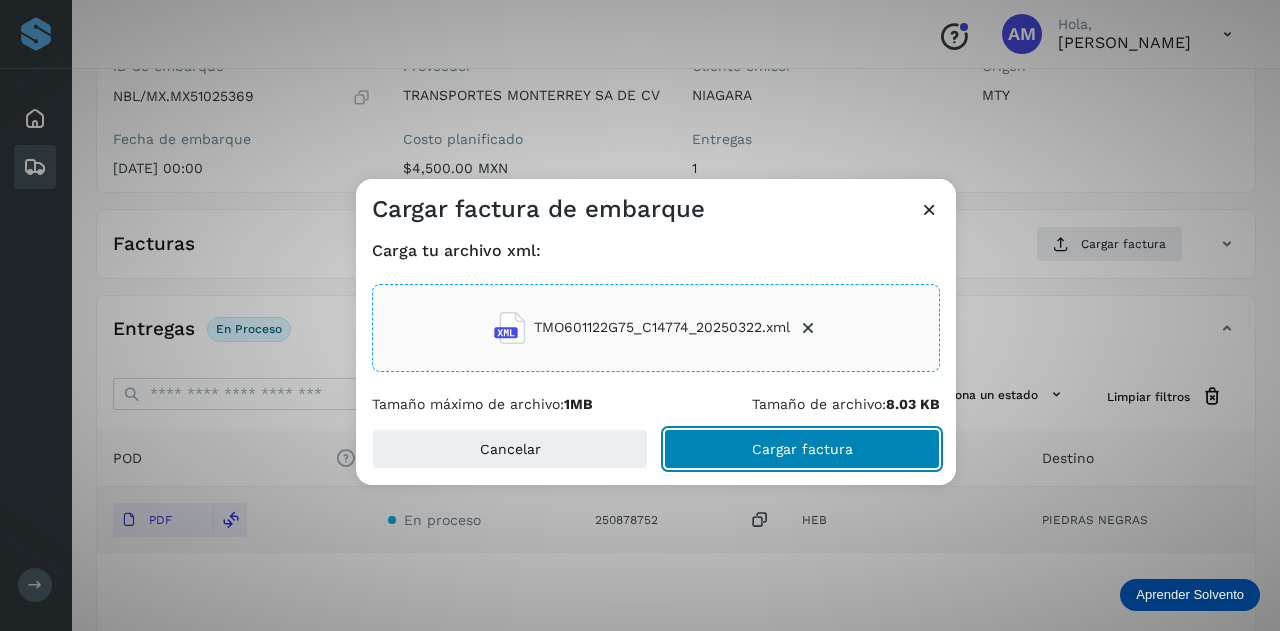 click on "Cargar factura" 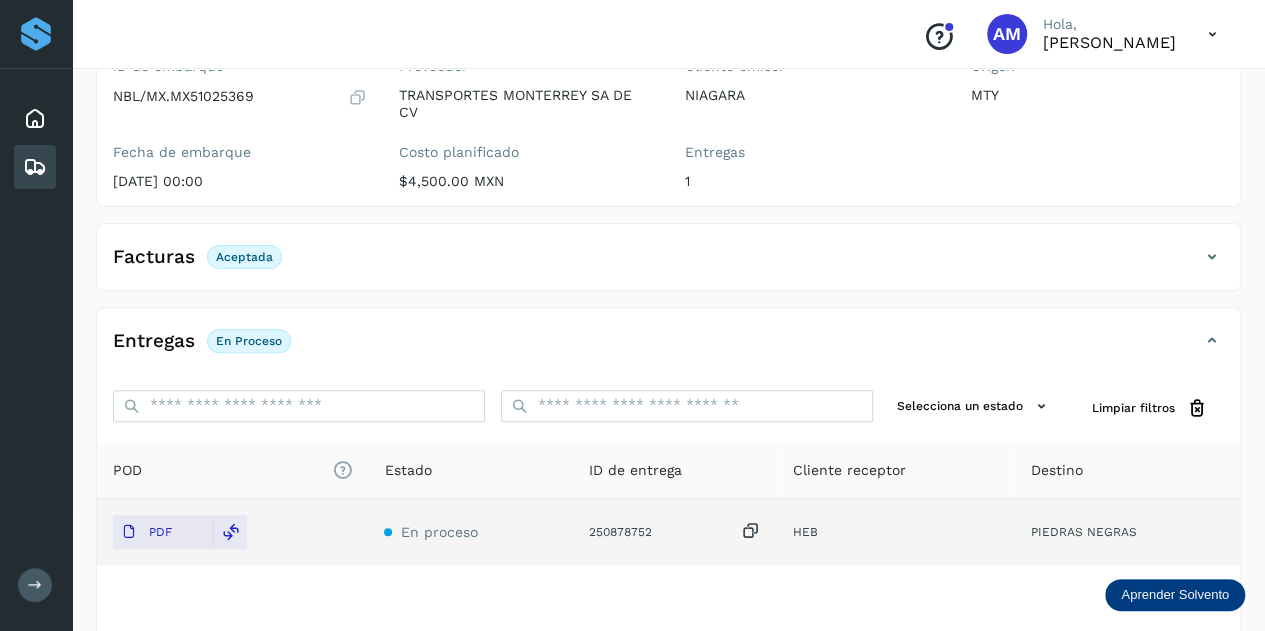 scroll, scrollTop: 0, scrollLeft: 0, axis: both 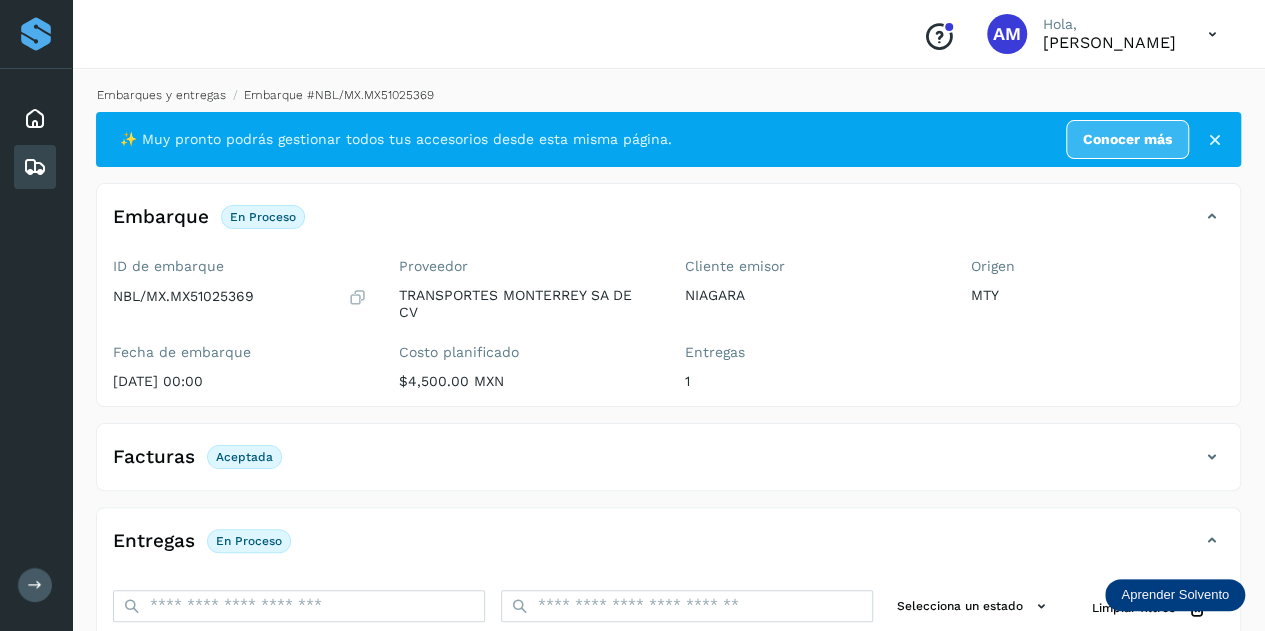 click on "Embarques y entregas" at bounding box center [161, 95] 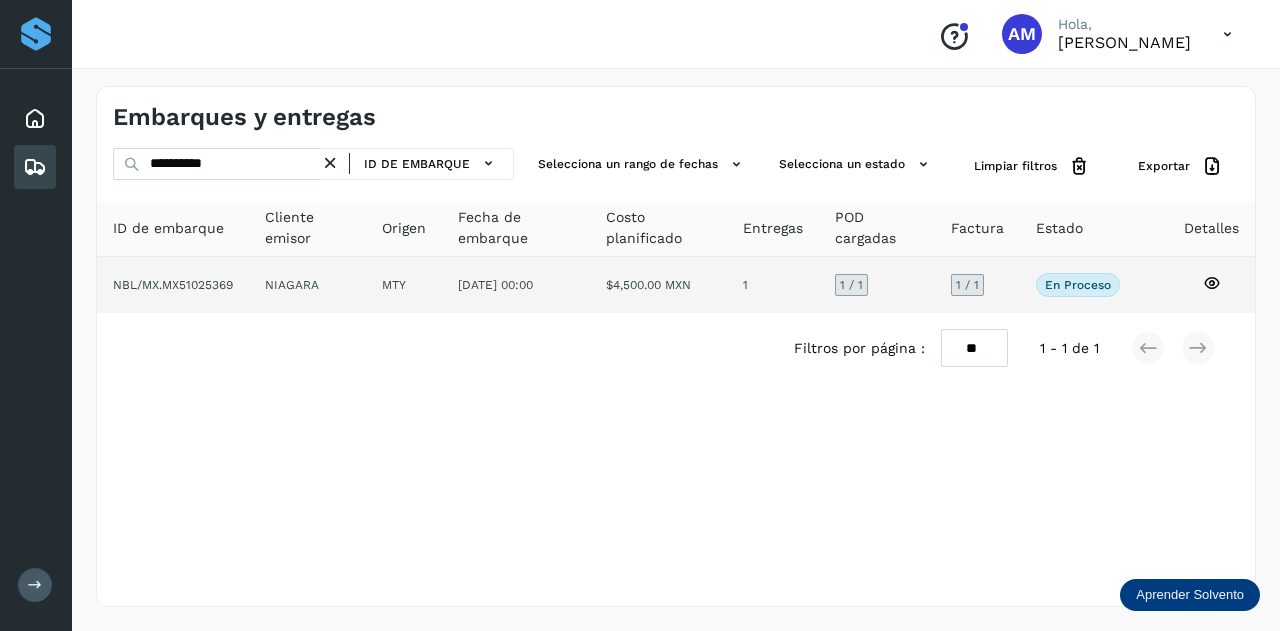 click on "NBL/MX.MX51025369" 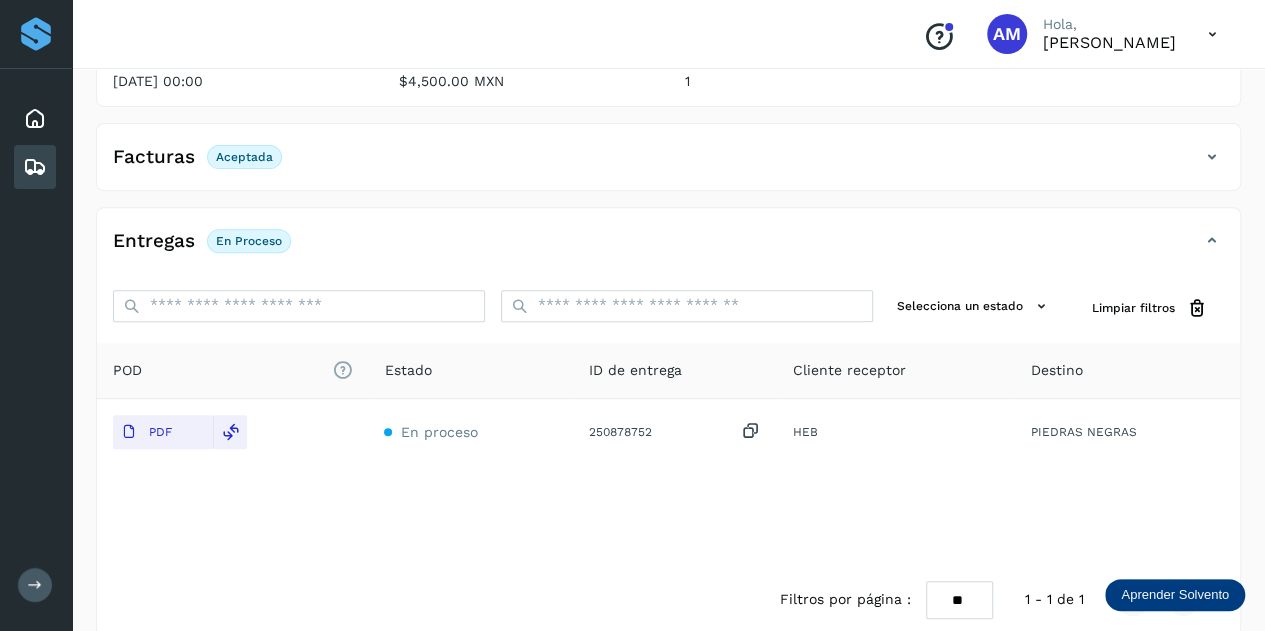 scroll, scrollTop: 0, scrollLeft: 0, axis: both 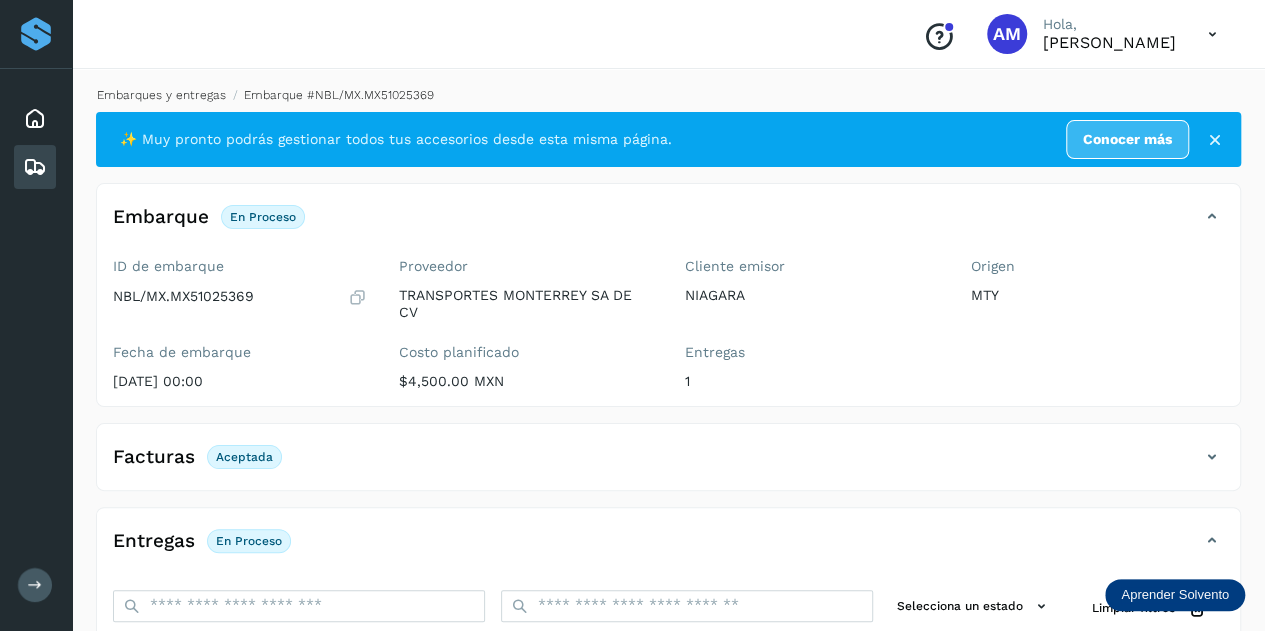 click on "Embarques y entregas" at bounding box center [161, 95] 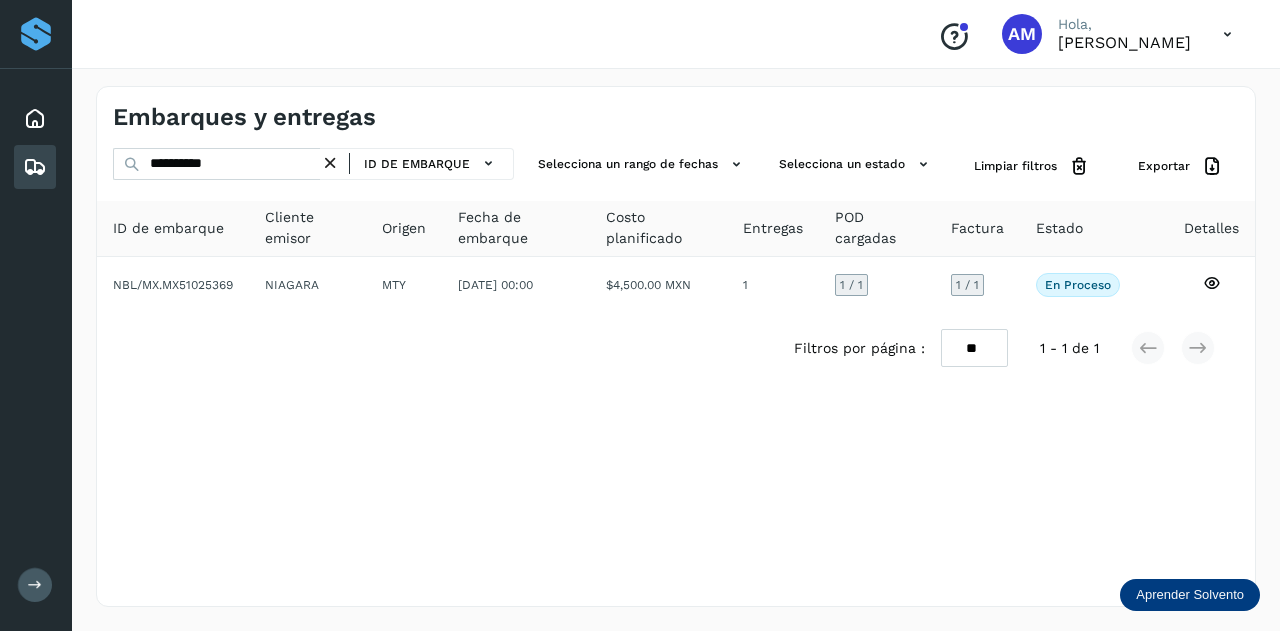 drag, startPoint x: 340, startPoint y: 168, endPoint x: 268, endPoint y: 168, distance: 72 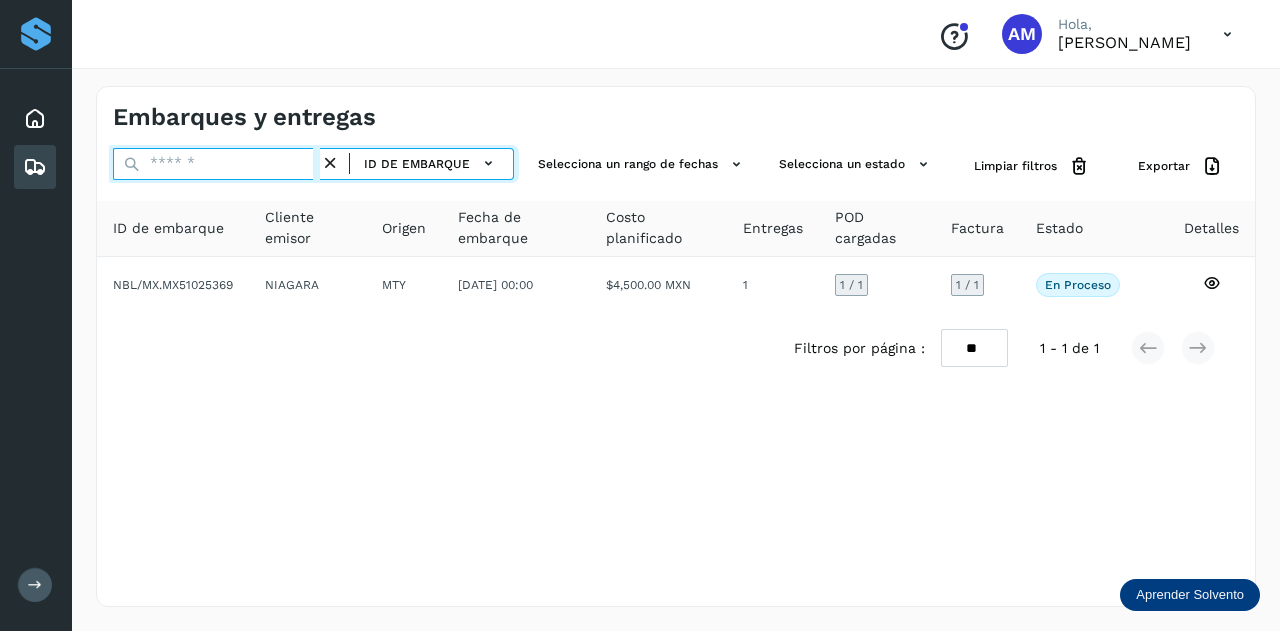click at bounding box center (216, 164) 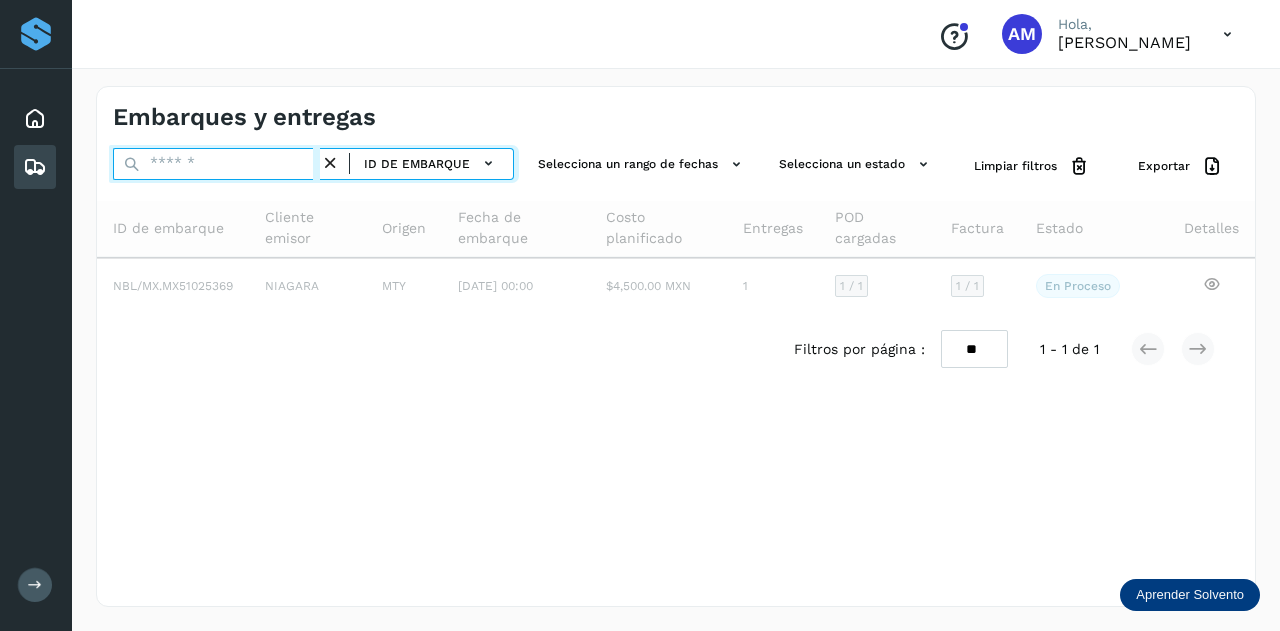 paste on "**********" 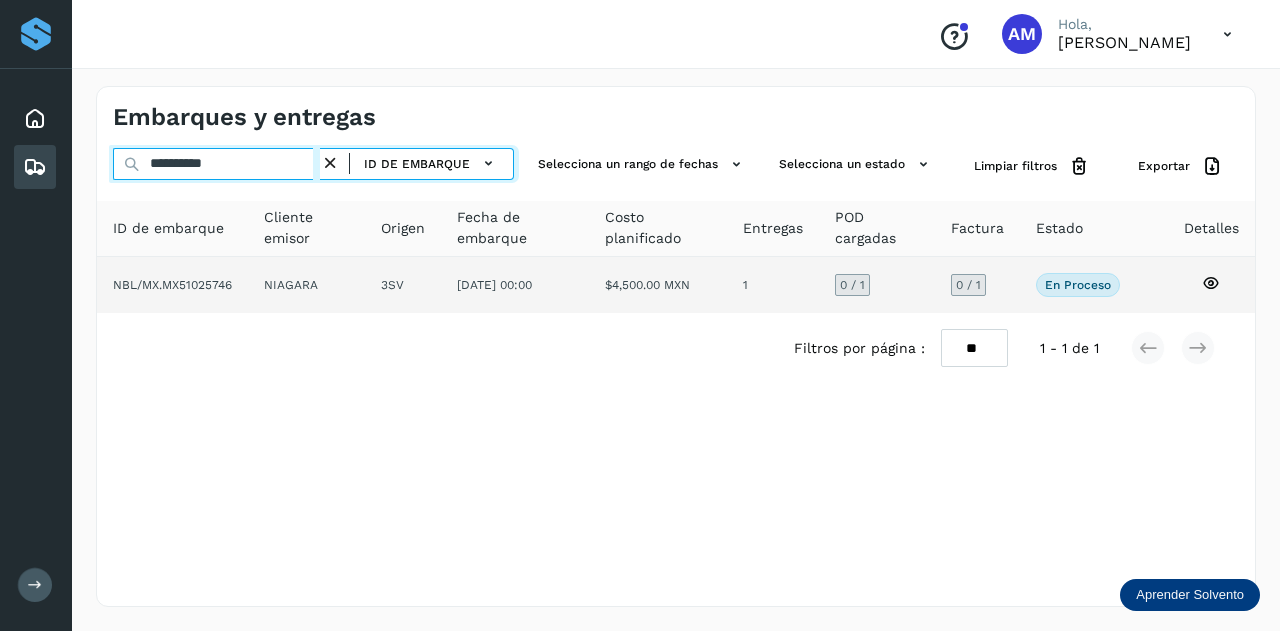 type on "**********" 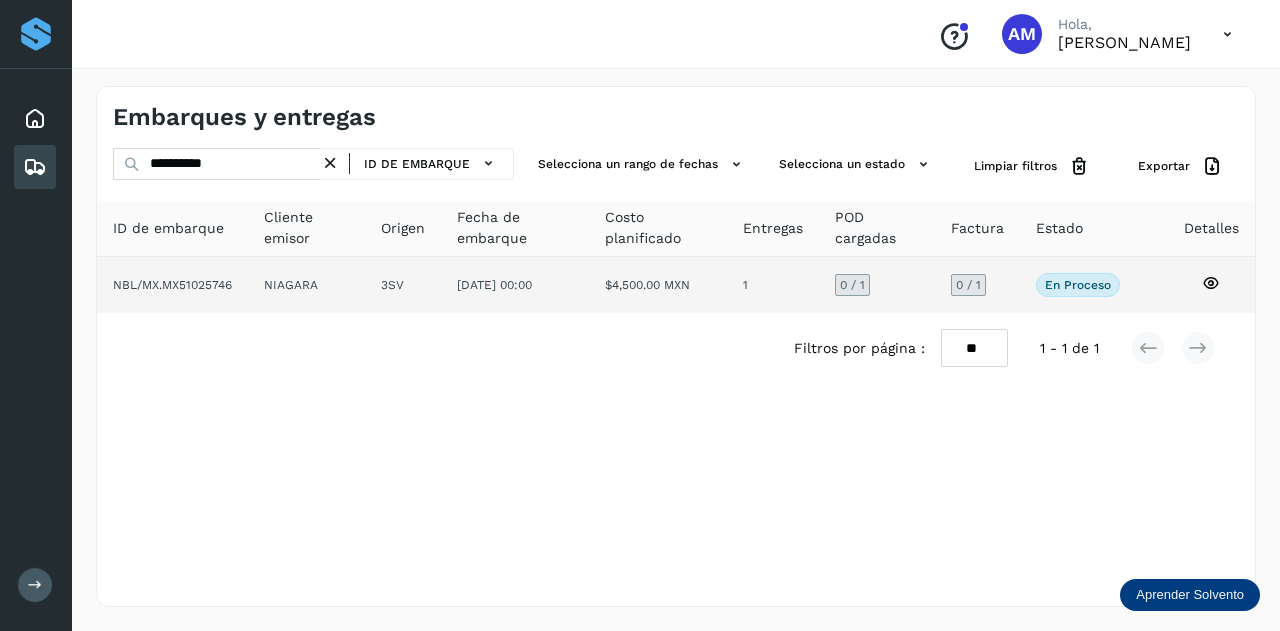 click on "3SV" 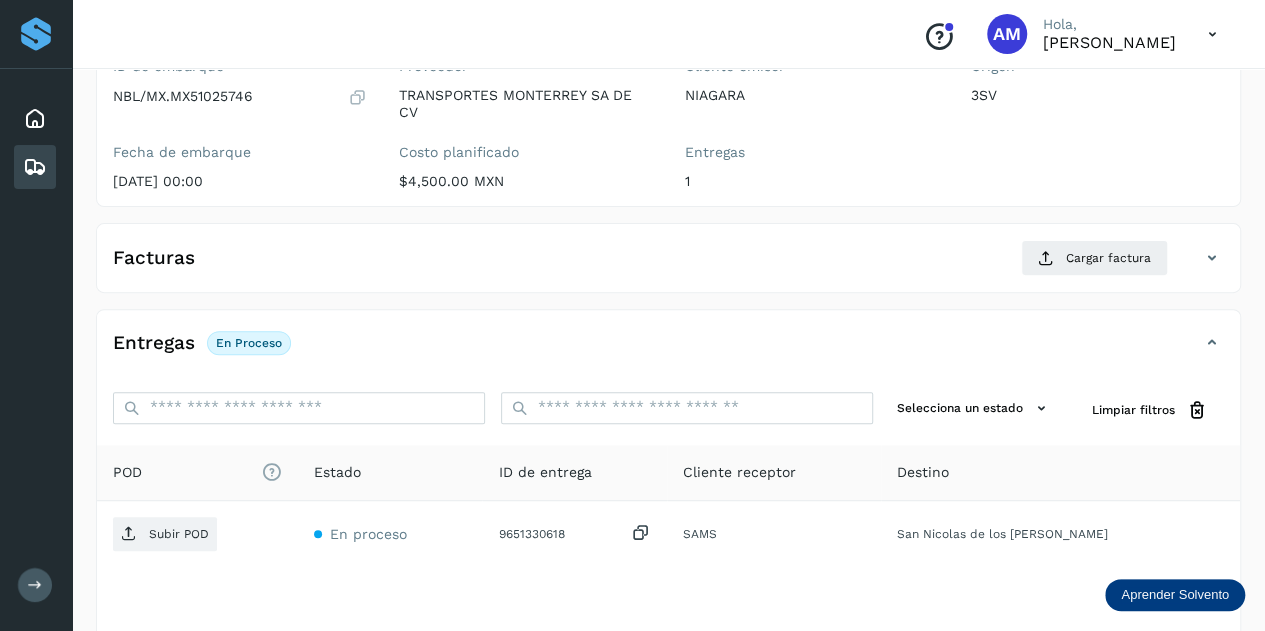 scroll, scrollTop: 300, scrollLeft: 0, axis: vertical 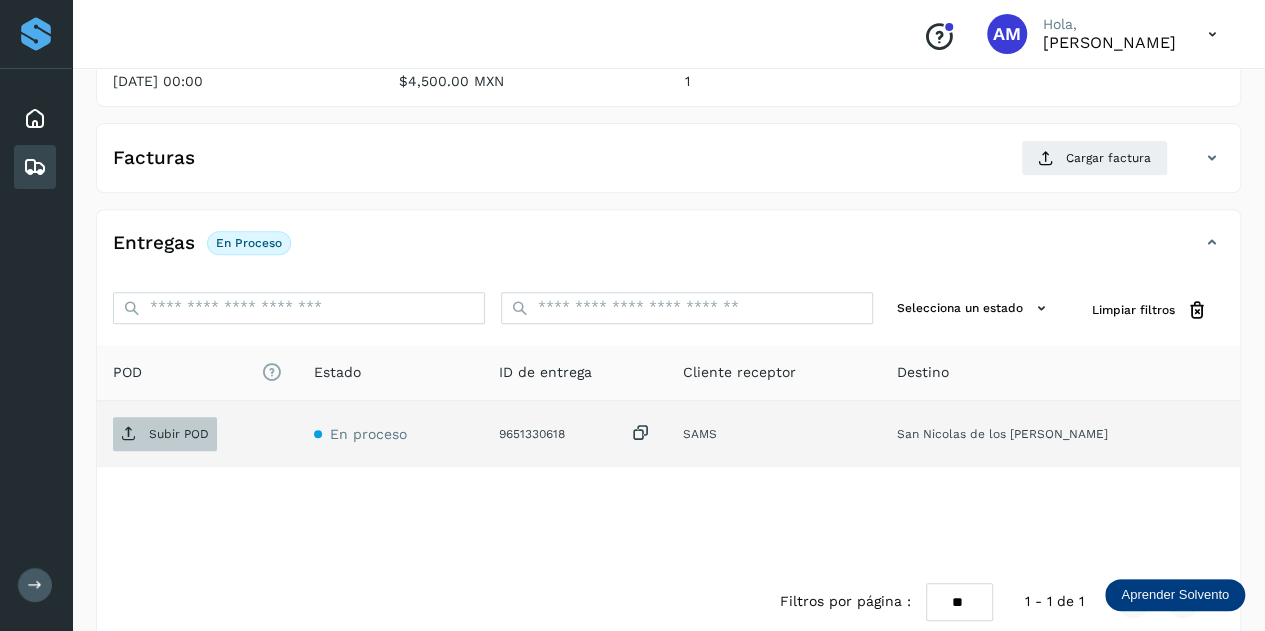 click on "Subir POD" at bounding box center [179, 434] 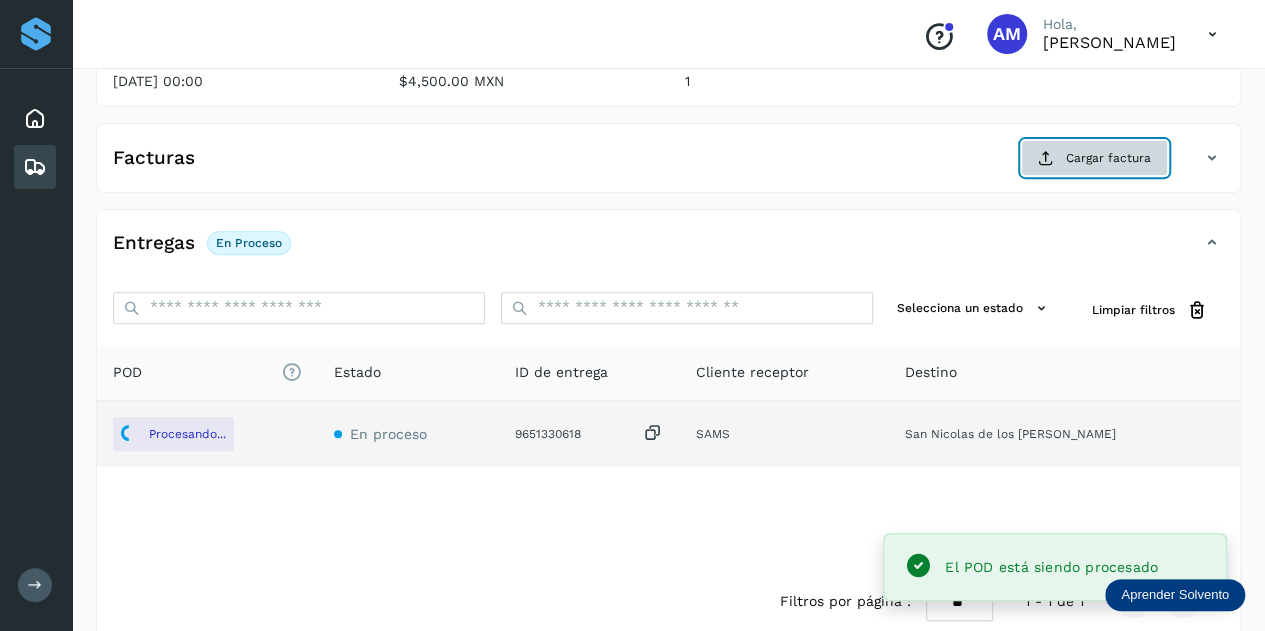 click on "Cargar factura" 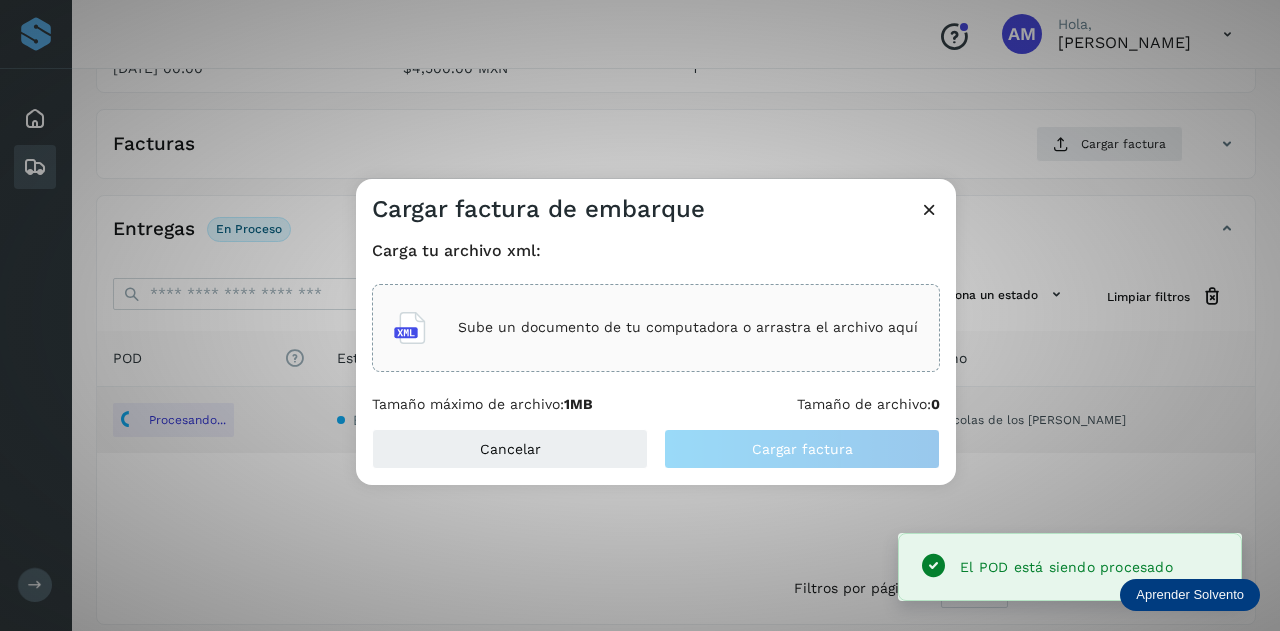 click on "Sube un documento de tu computadora o arrastra el archivo aquí" 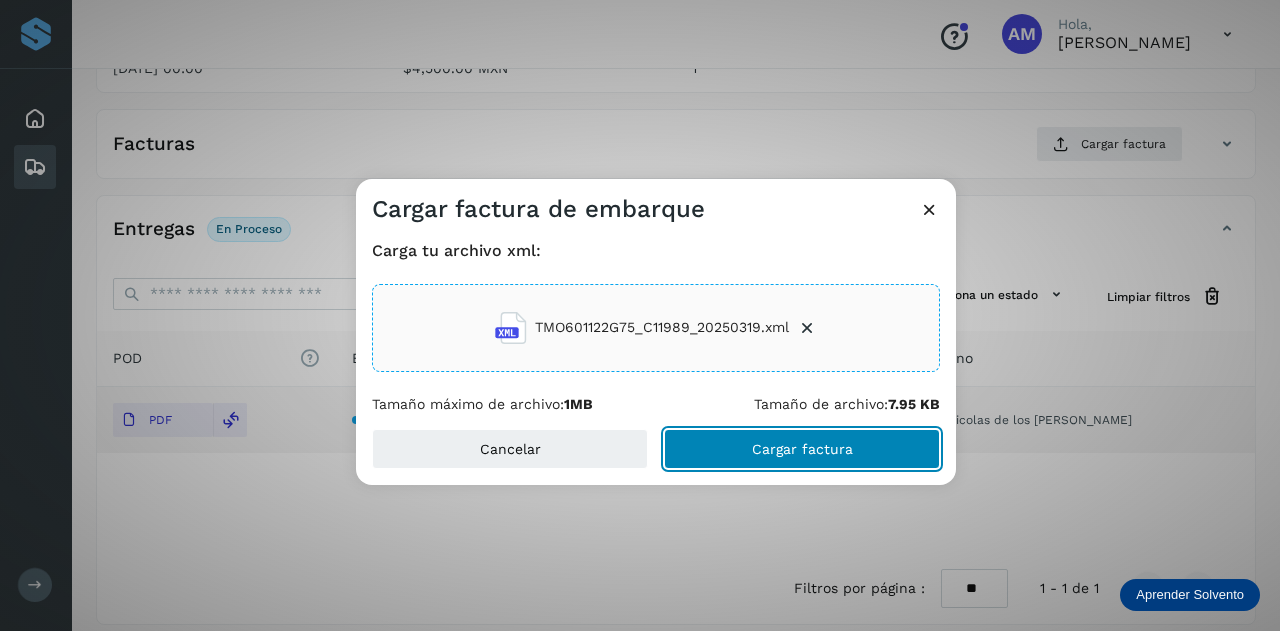 drag, startPoint x: 814, startPoint y: 453, endPoint x: 302, endPoint y: 483, distance: 512.8782 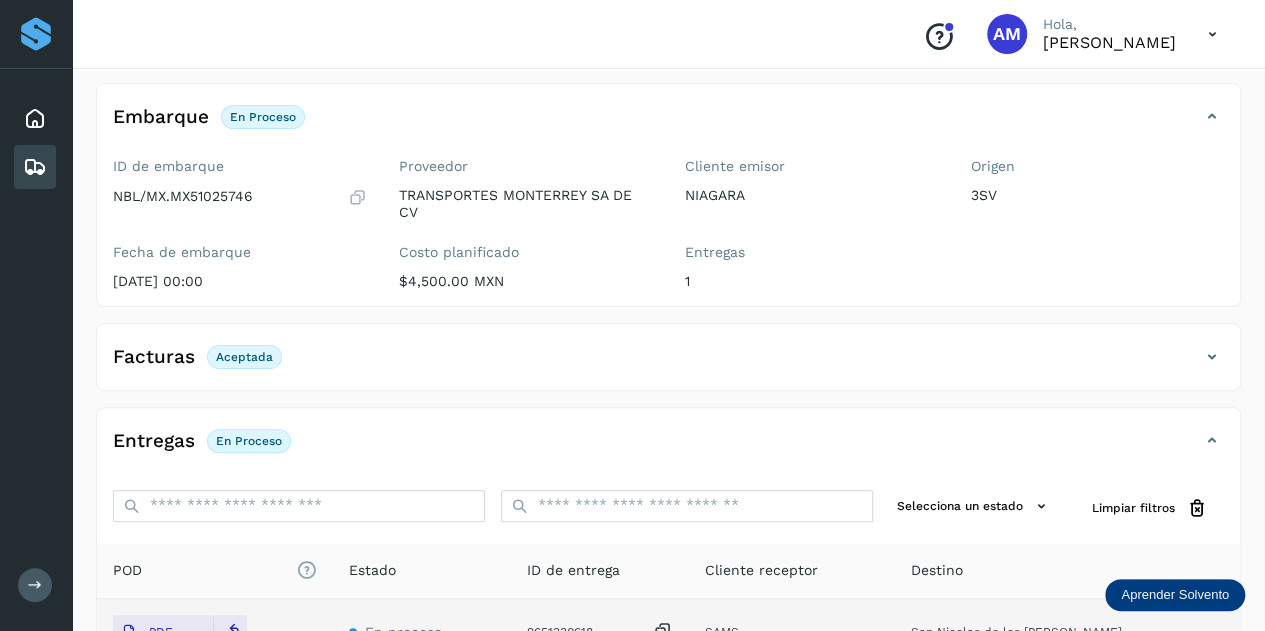 scroll, scrollTop: 0, scrollLeft: 0, axis: both 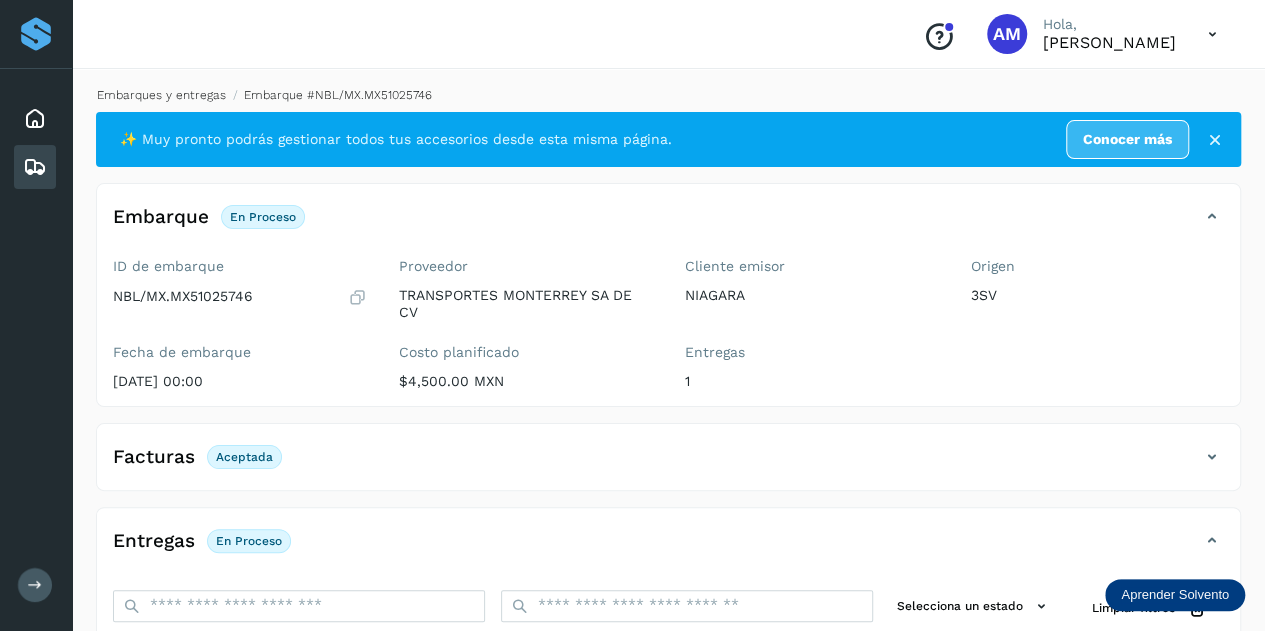 click on "Embarques y entregas" at bounding box center [161, 95] 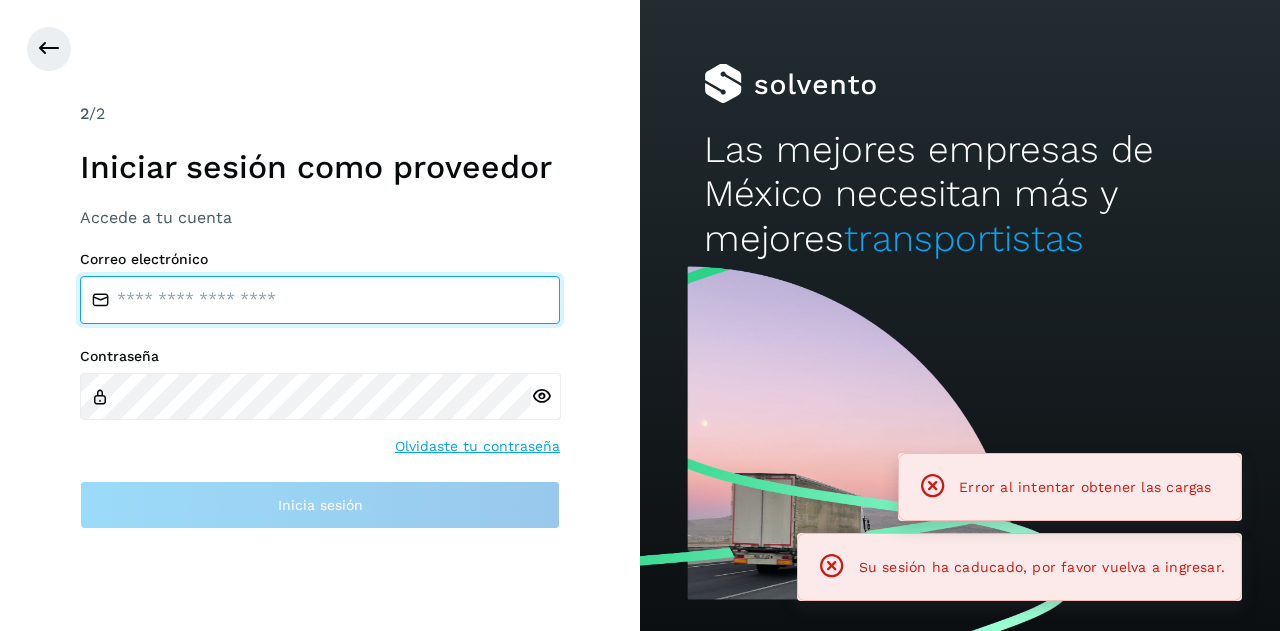 type on "**********" 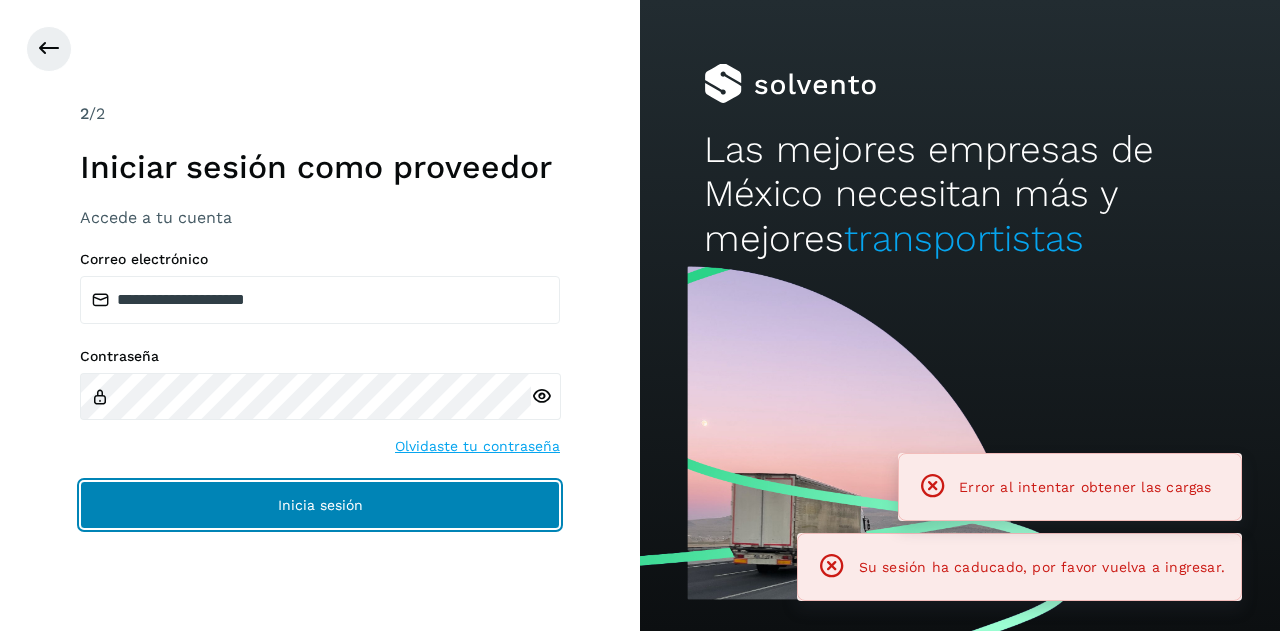 click on "Inicia sesión" at bounding box center (320, 505) 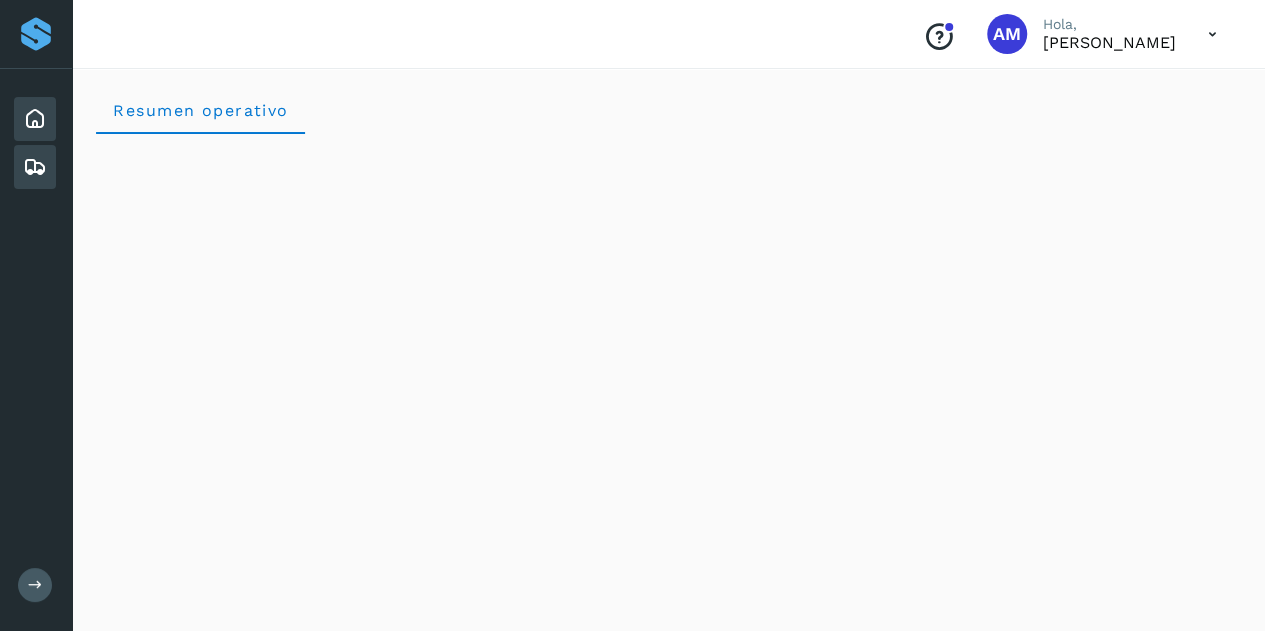 click at bounding box center (35, 167) 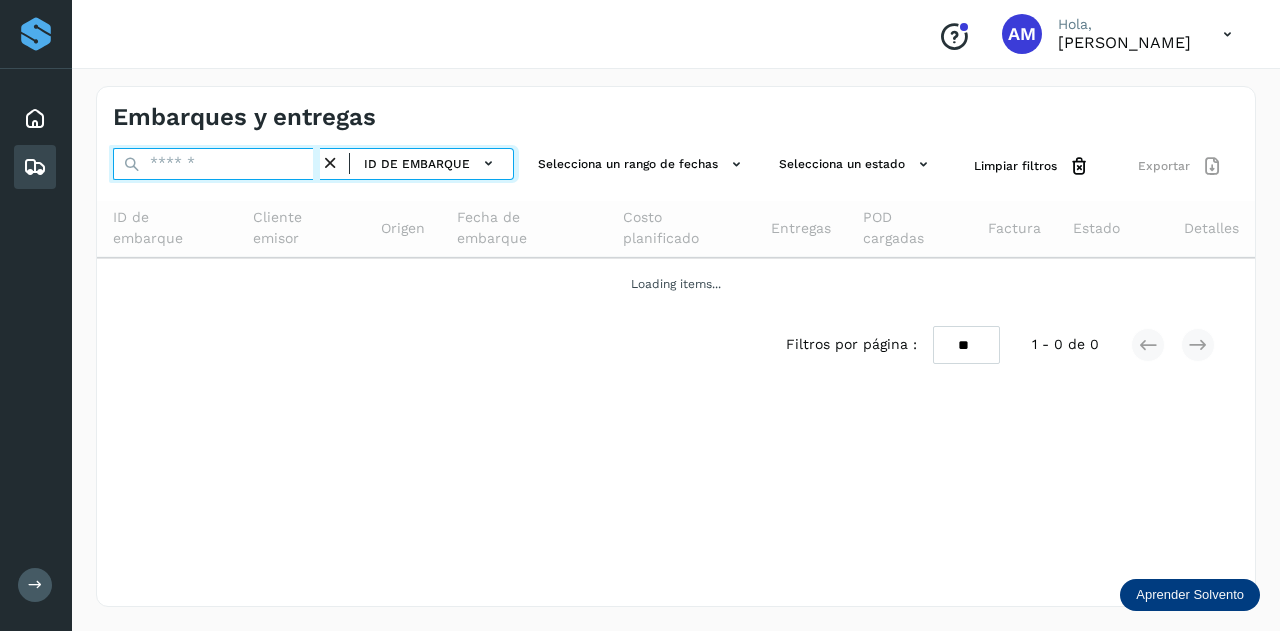 click at bounding box center (216, 164) 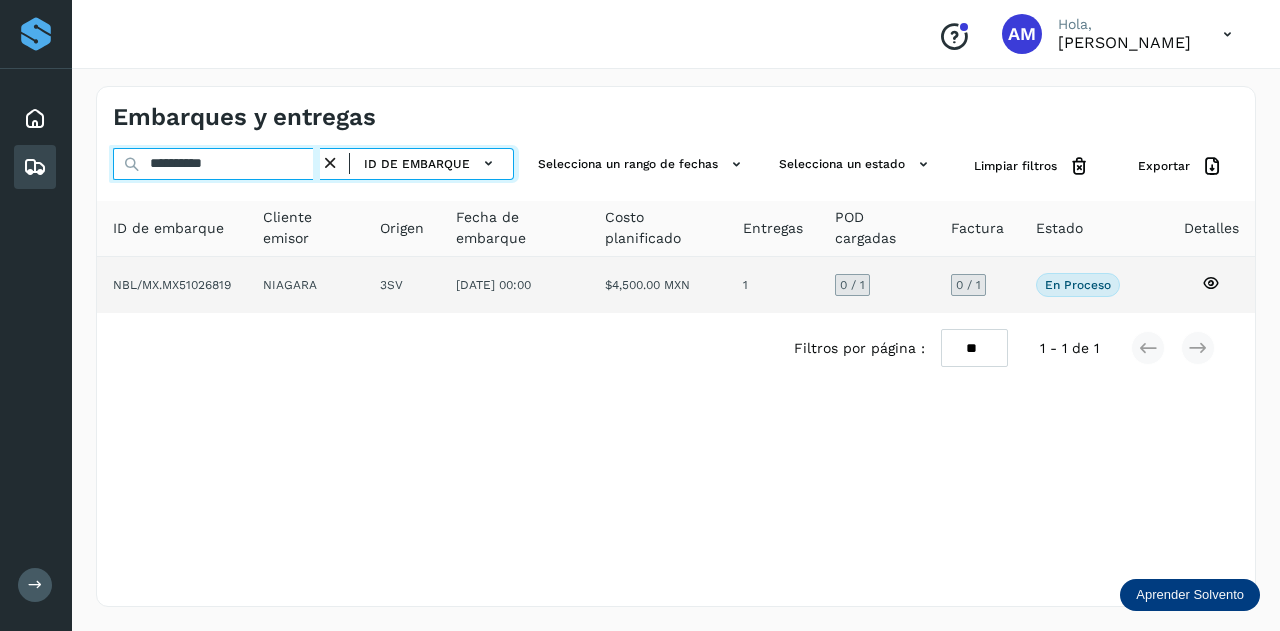 type on "**********" 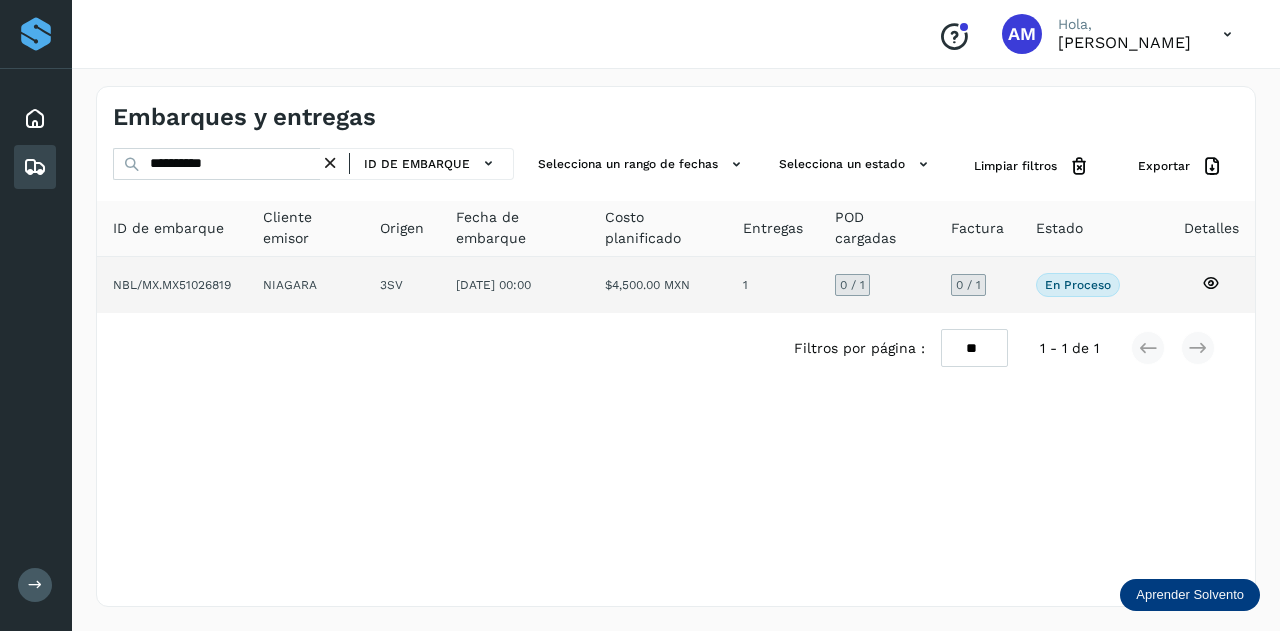 click on "NIAGARA" 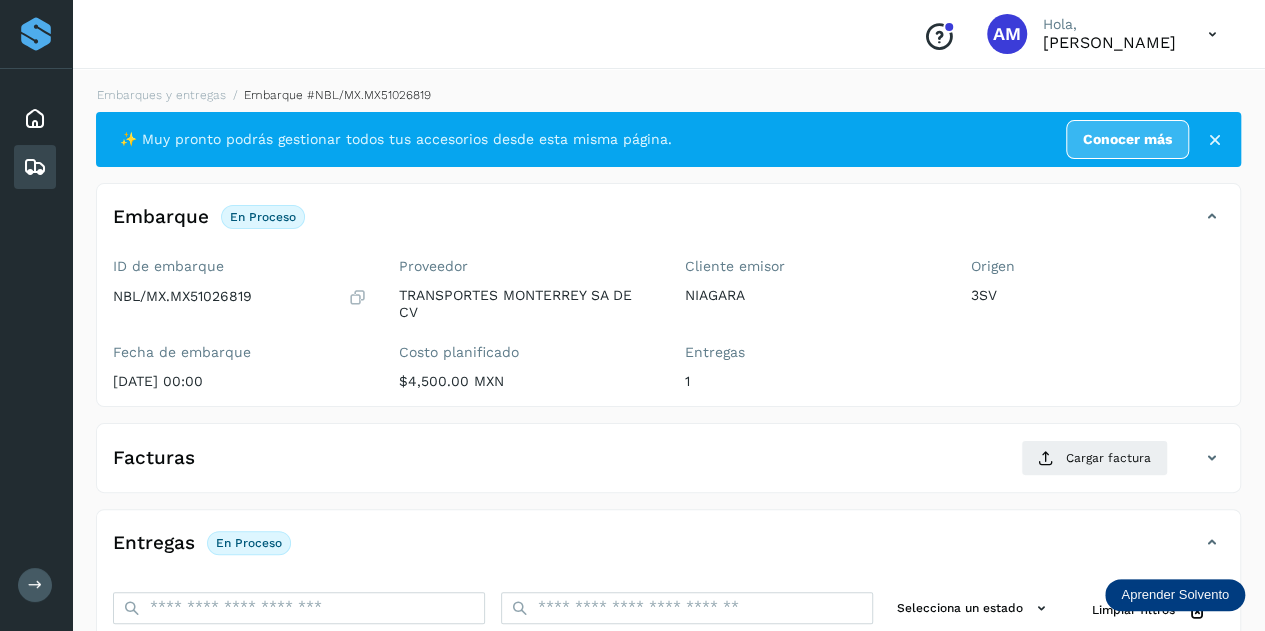 scroll, scrollTop: 200, scrollLeft: 0, axis: vertical 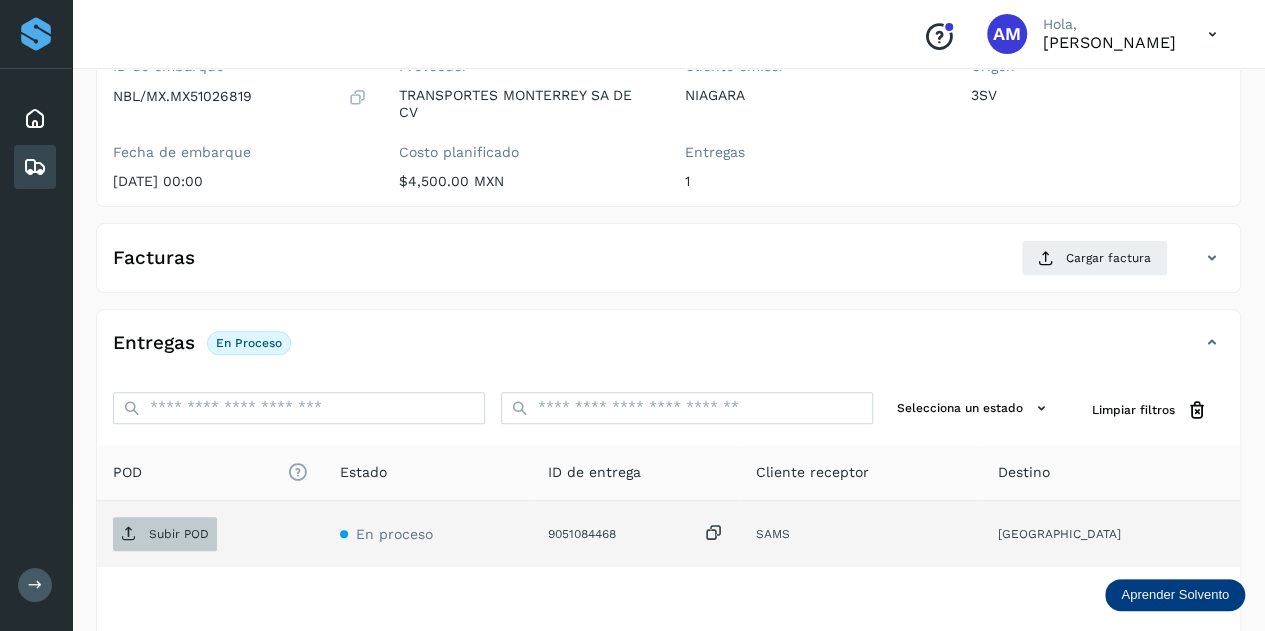 click on "Subir POD" at bounding box center (179, 534) 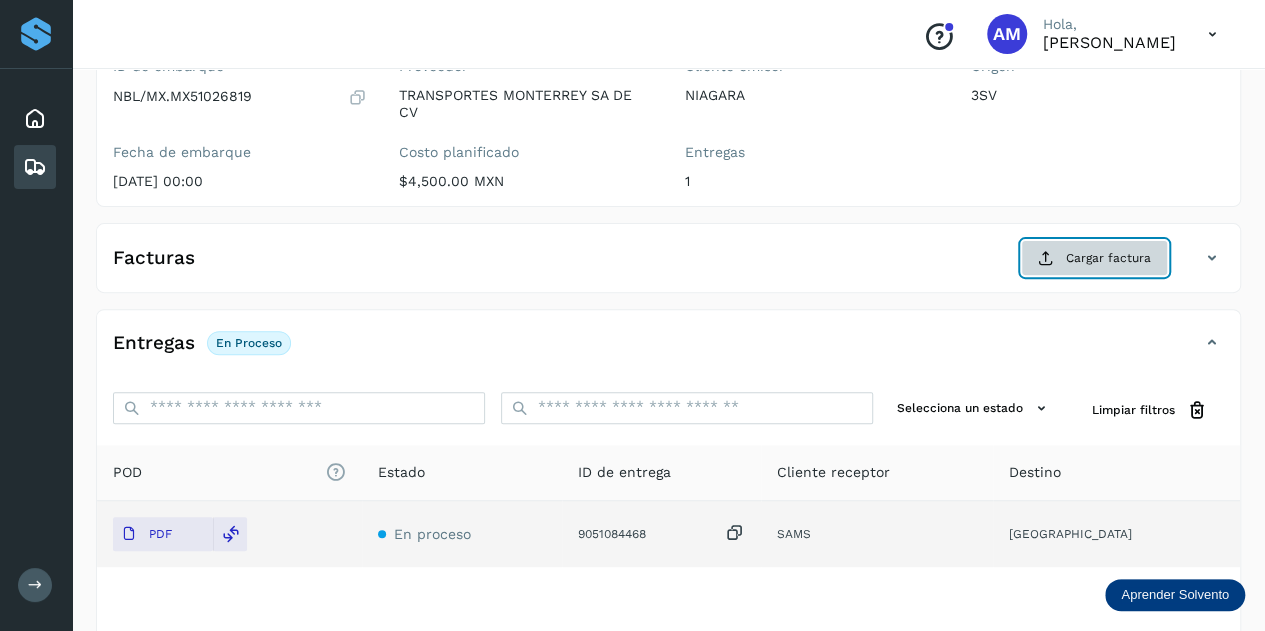 click on "Cargar factura" 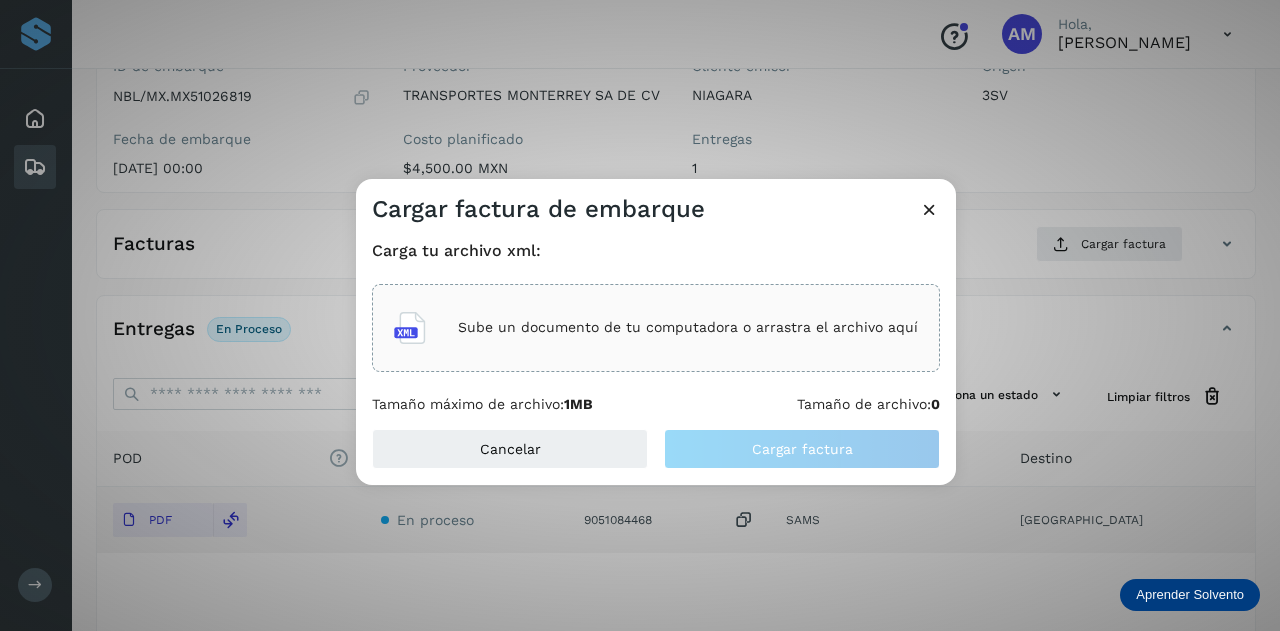 click on "Sube un documento de tu computadora o arrastra el archivo aquí" at bounding box center (688, 327) 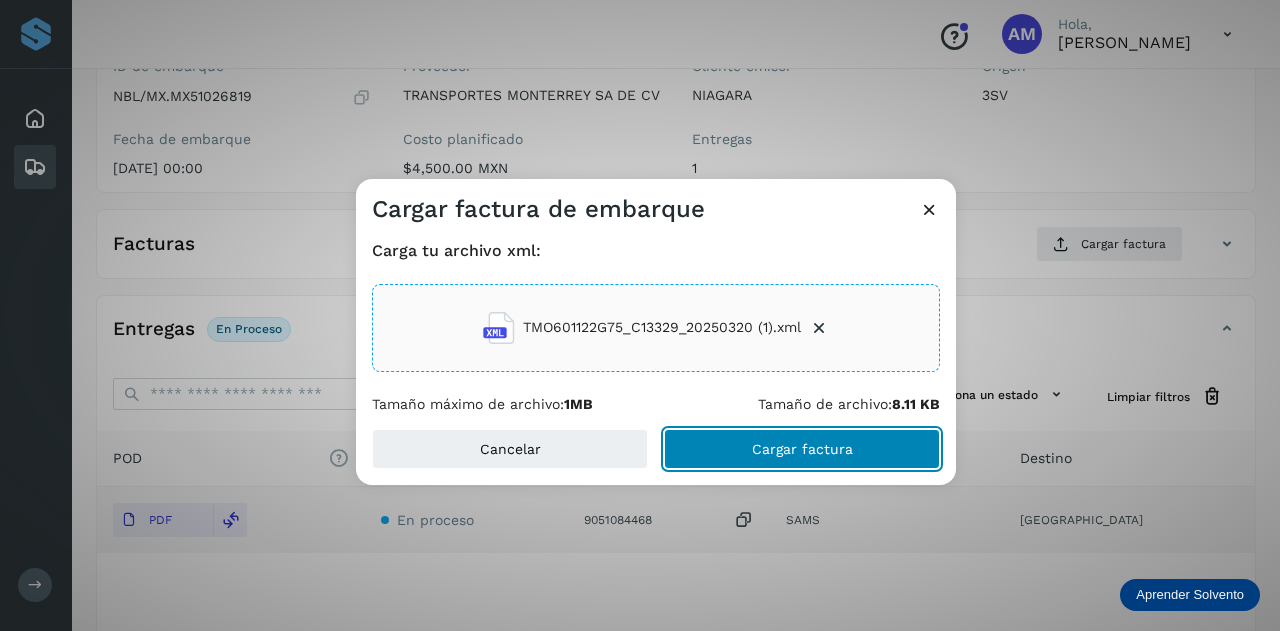 click on "Cargar factura" 